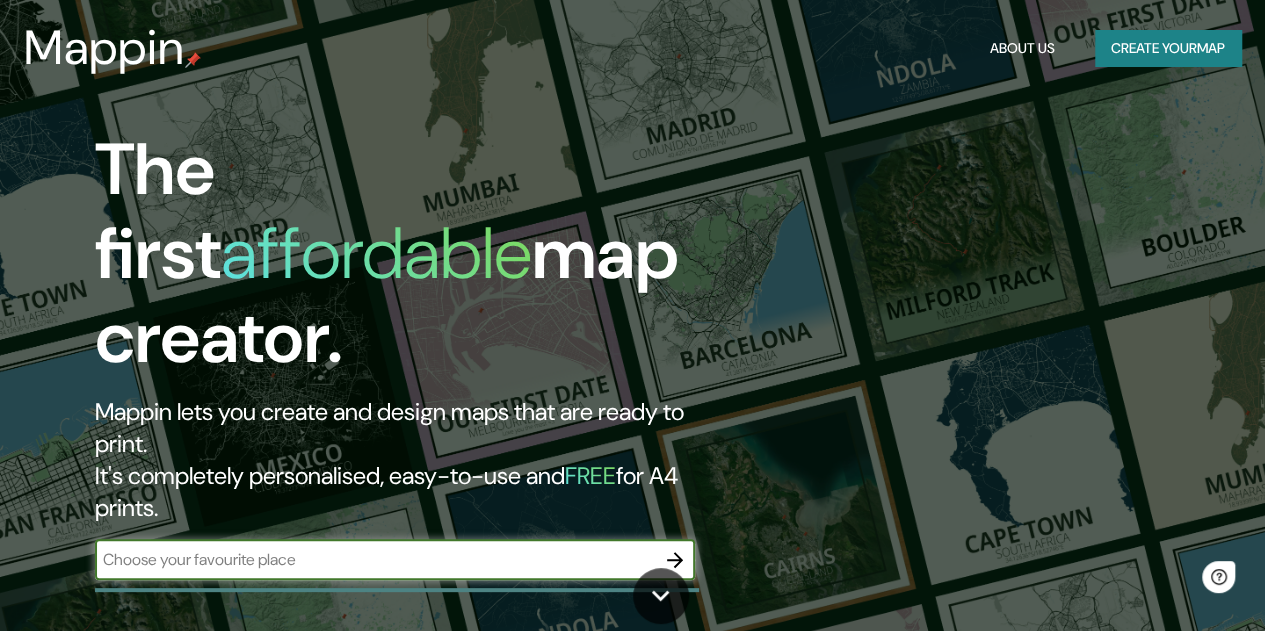 scroll, scrollTop: 0, scrollLeft: 0, axis: both 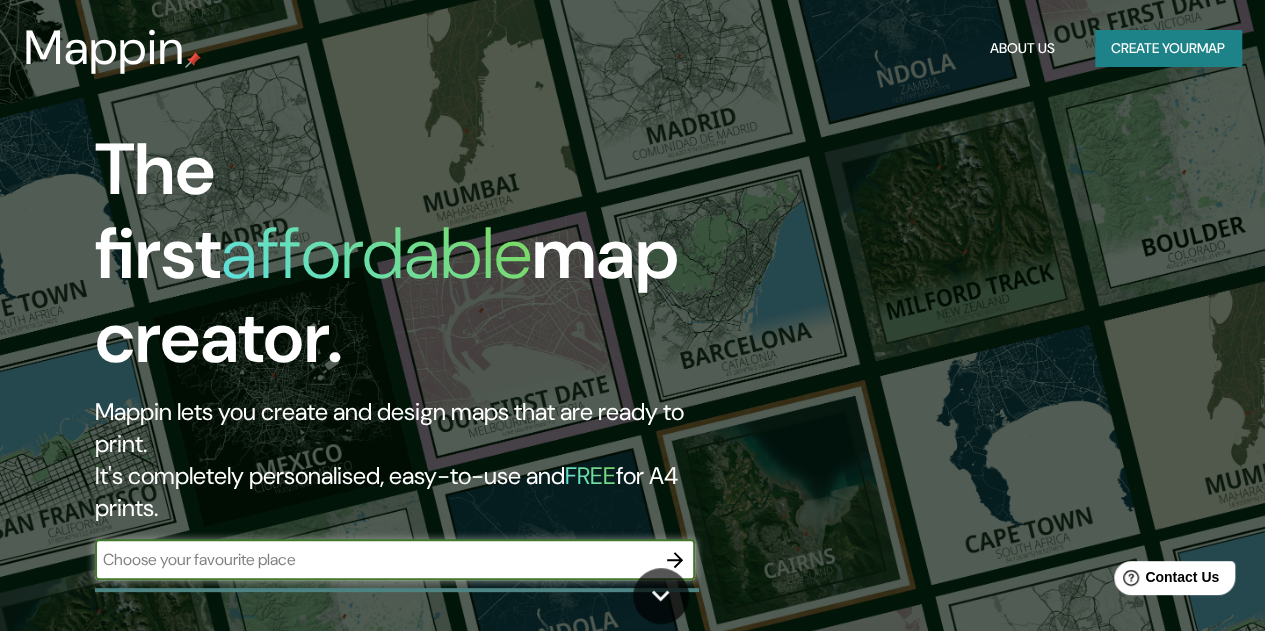 click at bounding box center [375, 559] 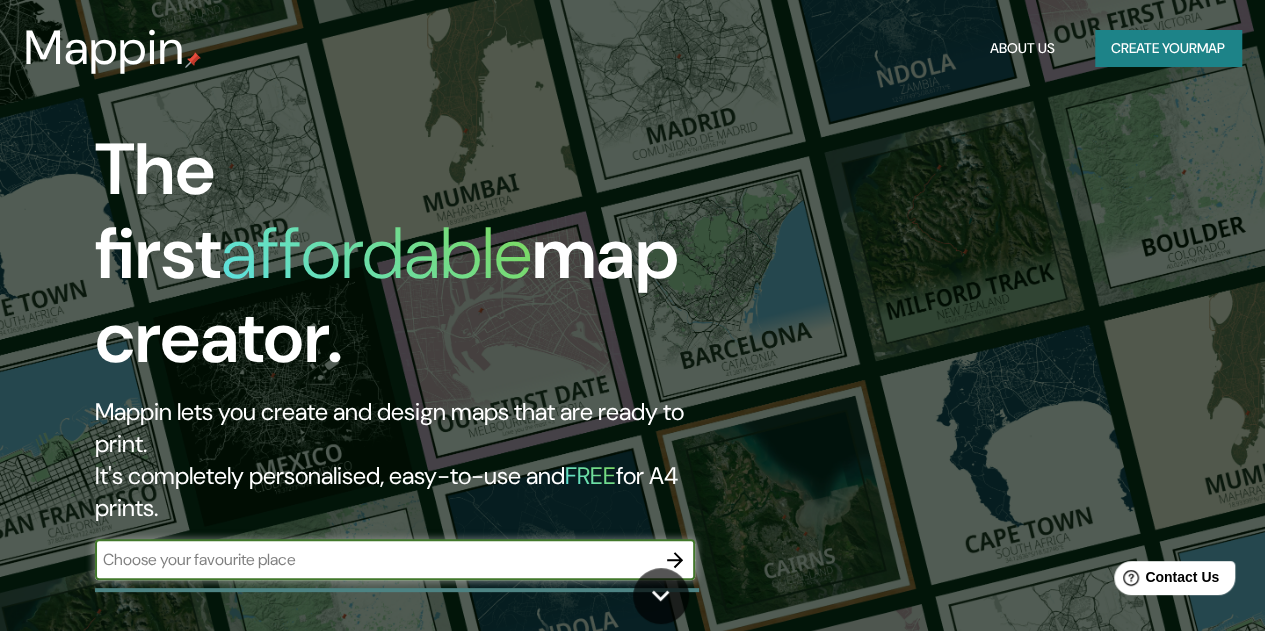 click at bounding box center [375, 559] 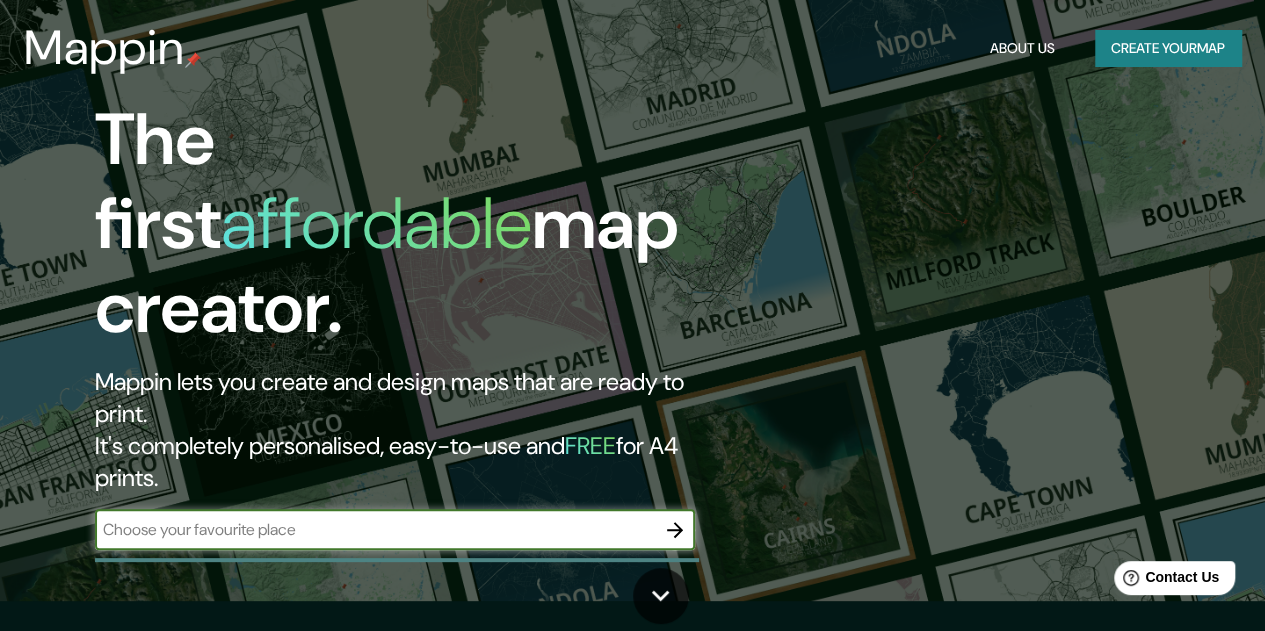 scroll, scrollTop: 0, scrollLeft: 0, axis: both 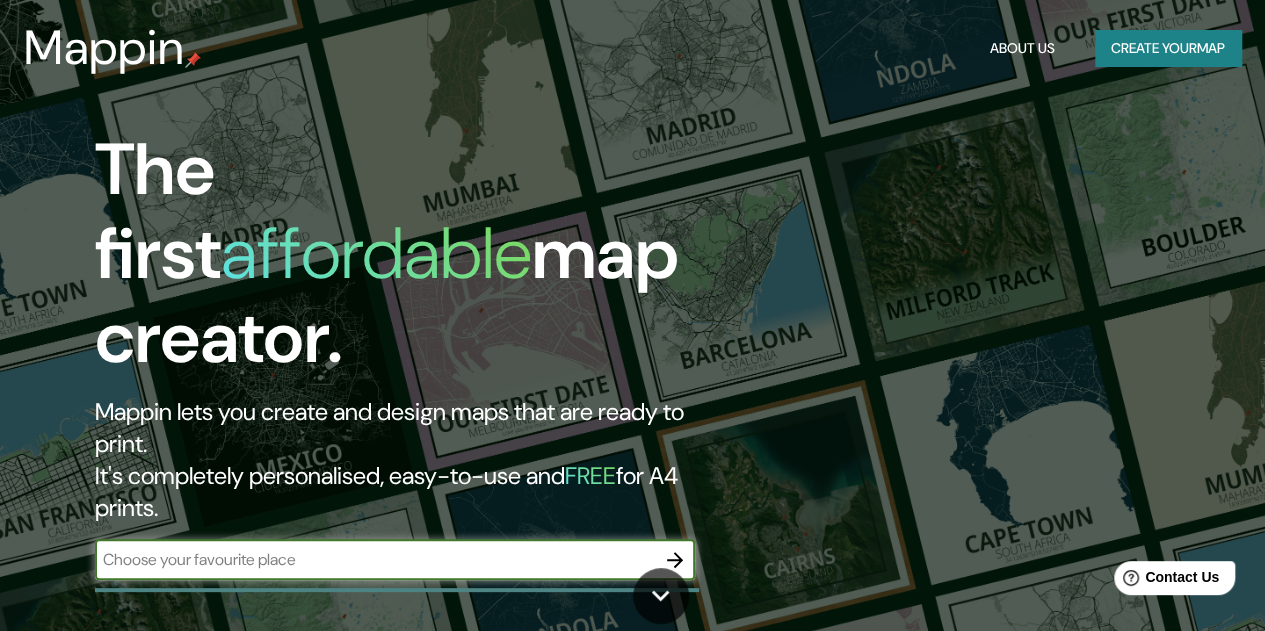 click at bounding box center (375, 559) 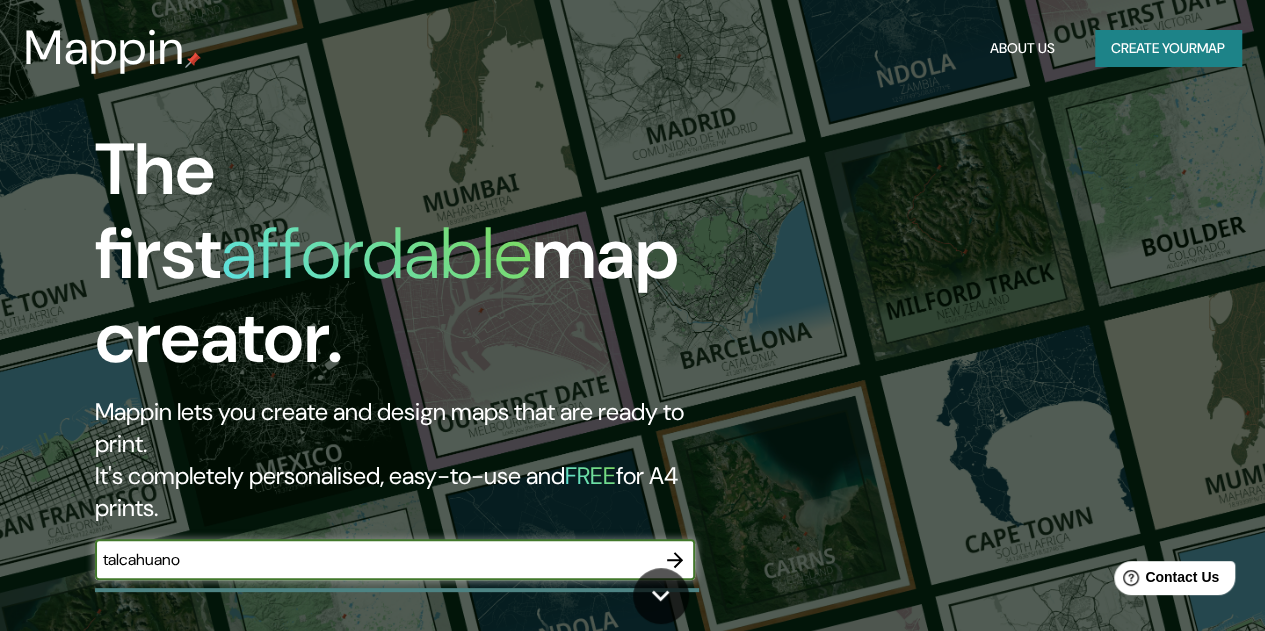 scroll, scrollTop: 100, scrollLeft: 0, axis: vertical 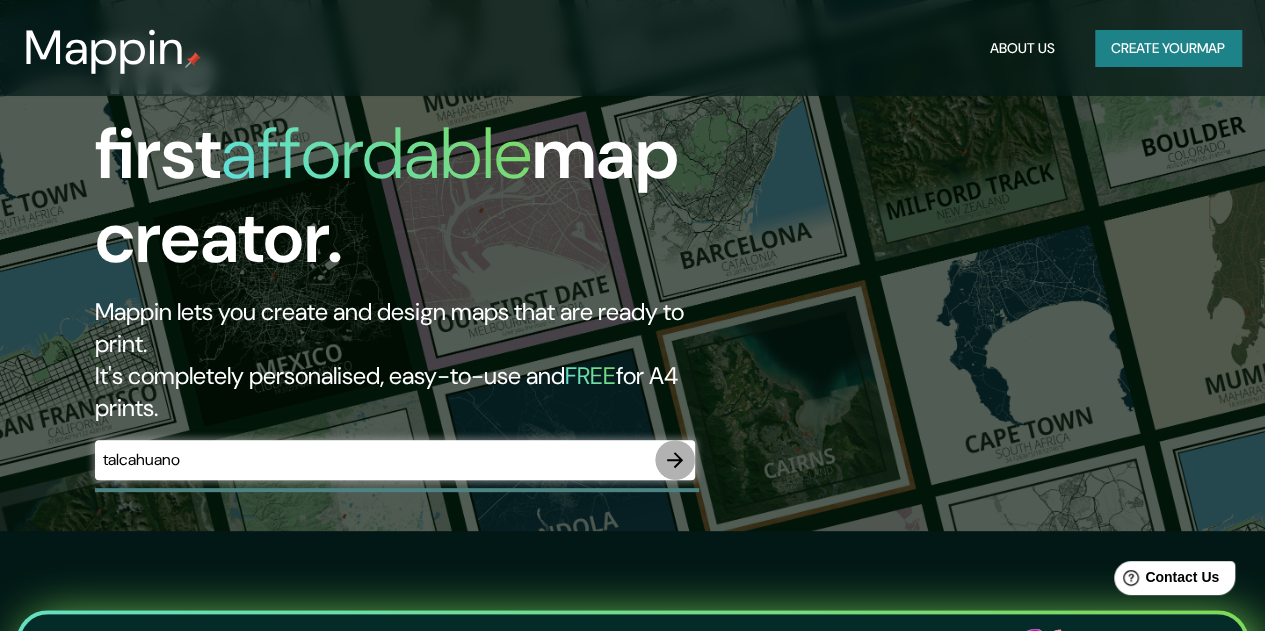 click 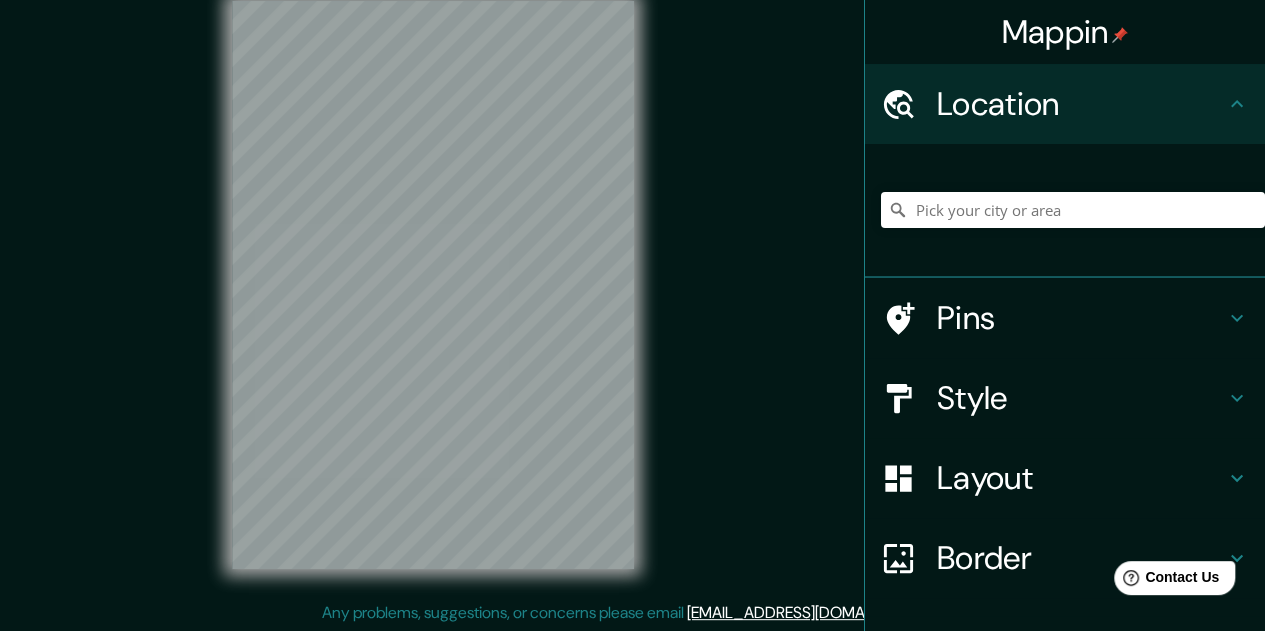 scroll, scrollTop: 0, scrollLeft: 0, axis: both 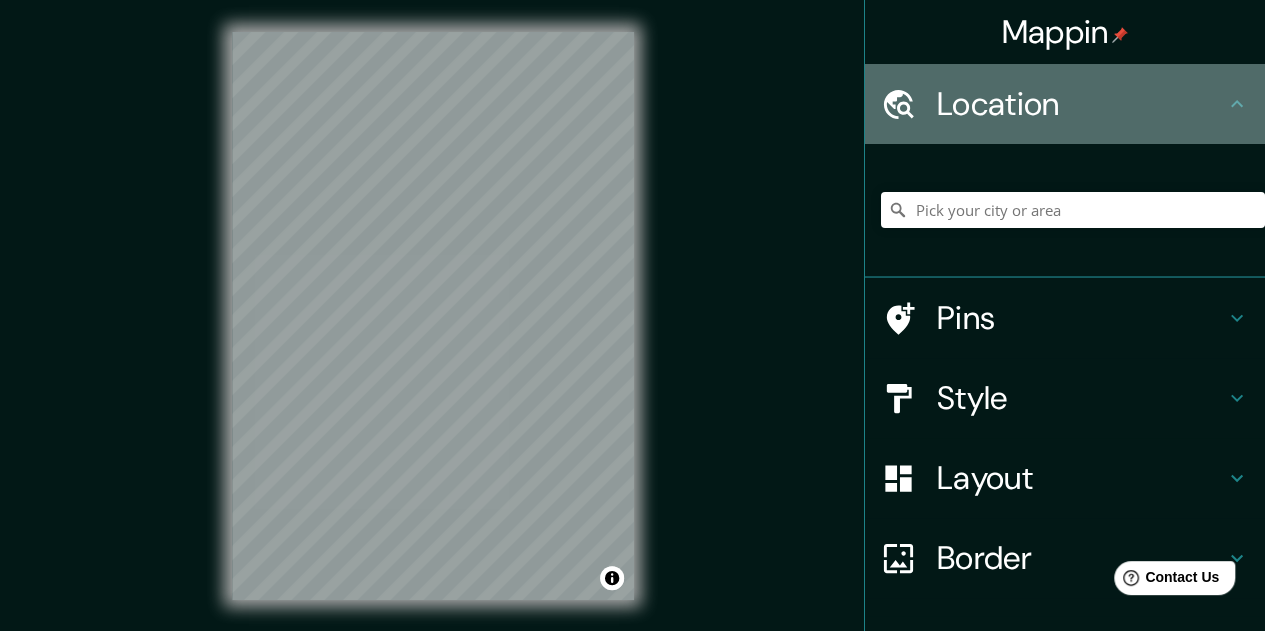 click on "Location" at bounding box center [1081, 104] 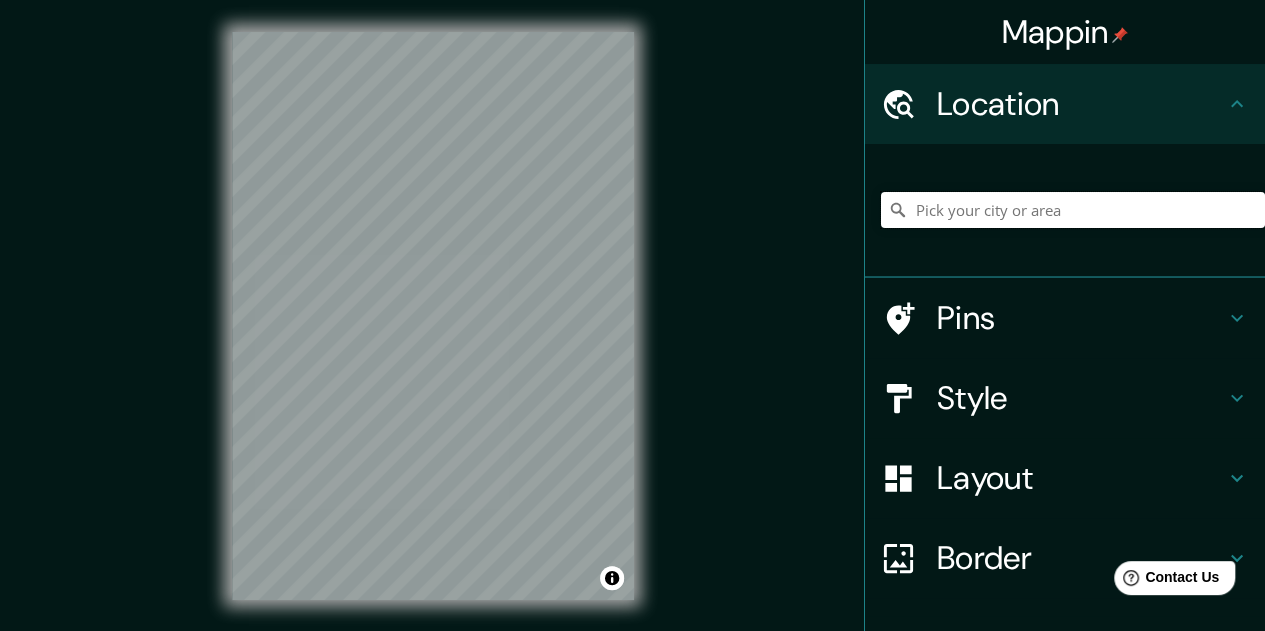 click at bounding box center (1073, 210) 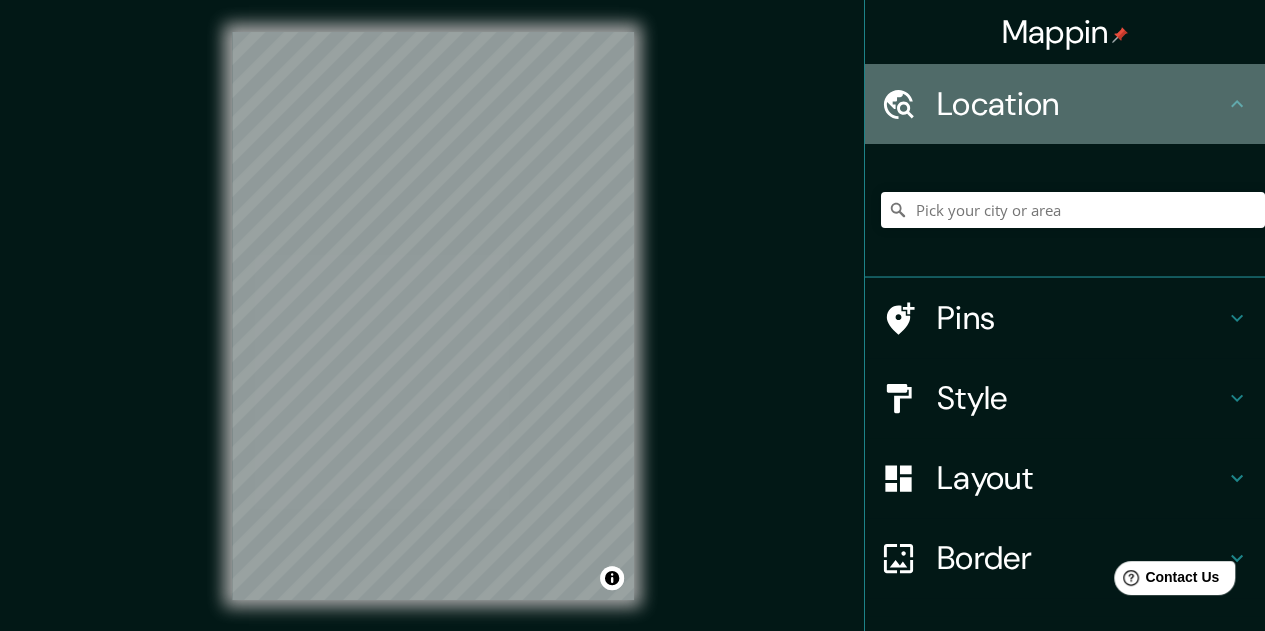 click on "Location" at bounding box center (1081, 104) 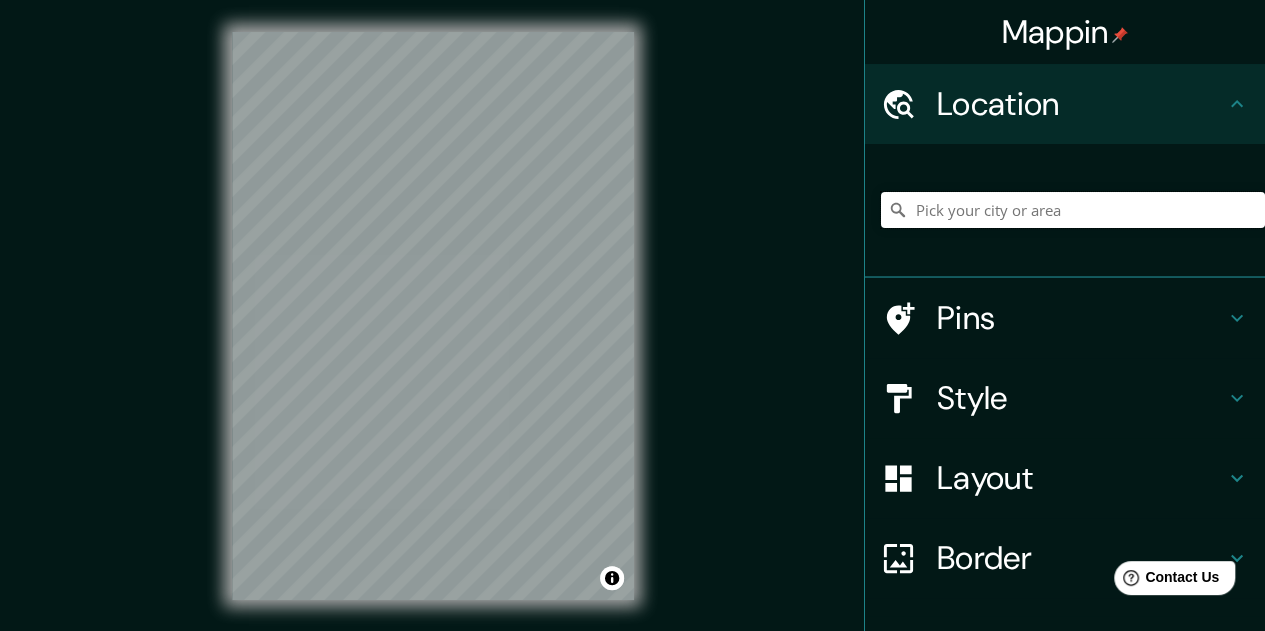 click at bounding box center [1073, 210] 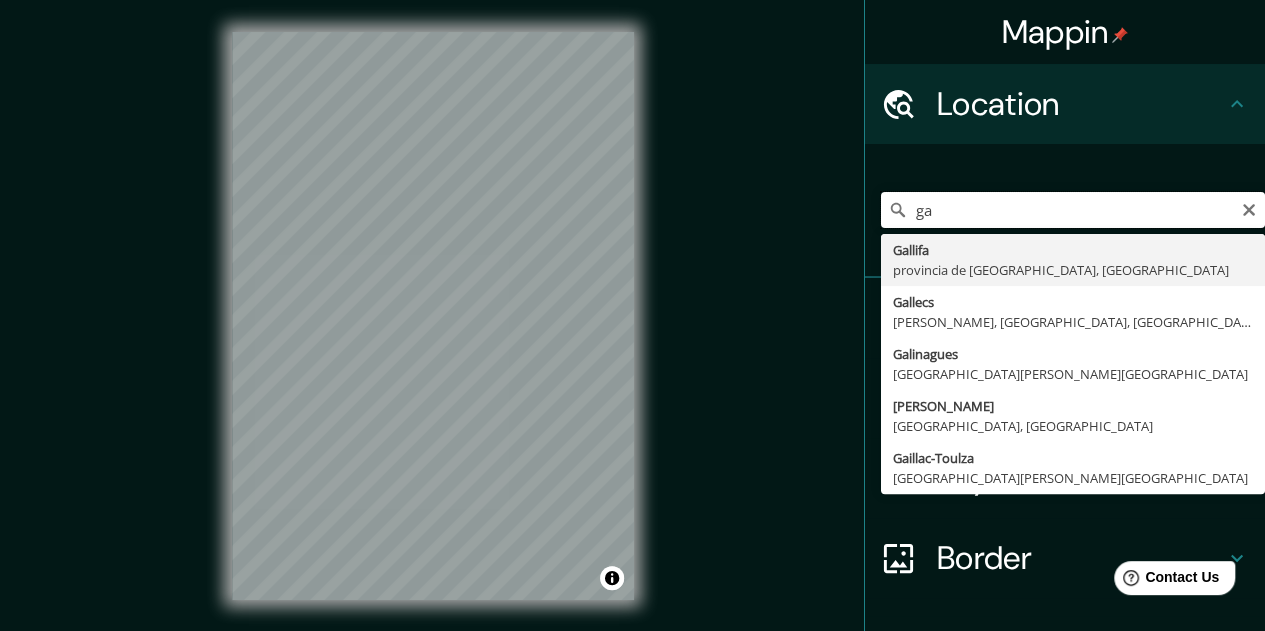 type on "g" 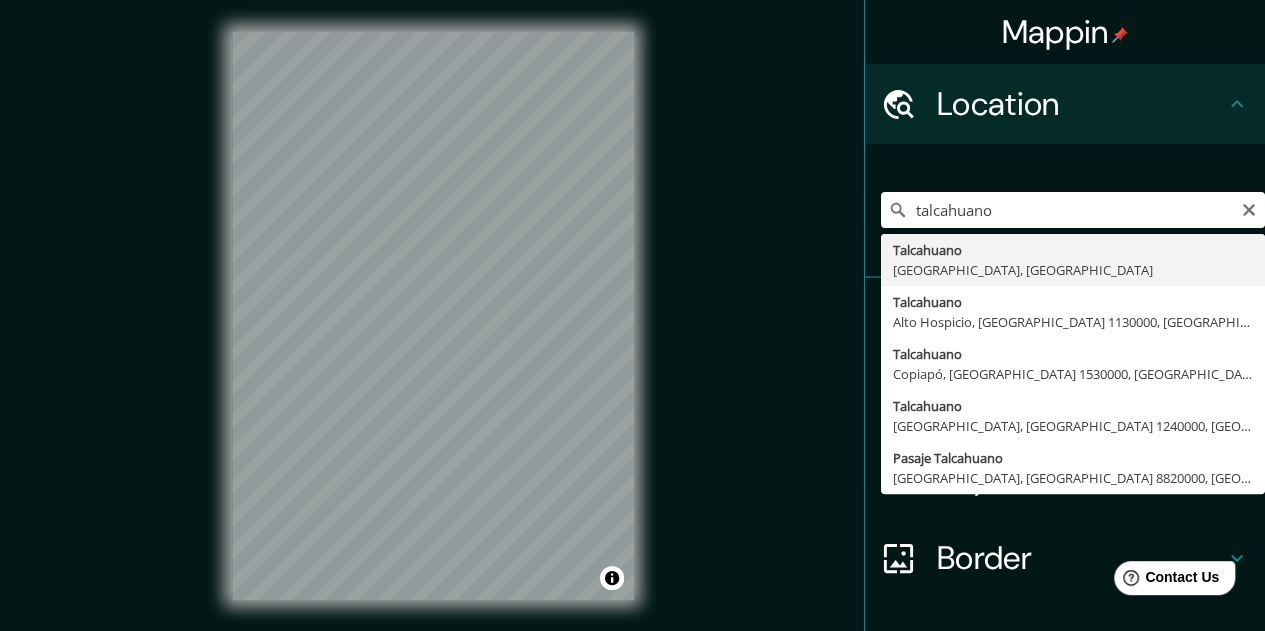 type on "Talcahuano, [GEOGRAPHIC_DATA], [GEOGRAPHIC_DATA]" 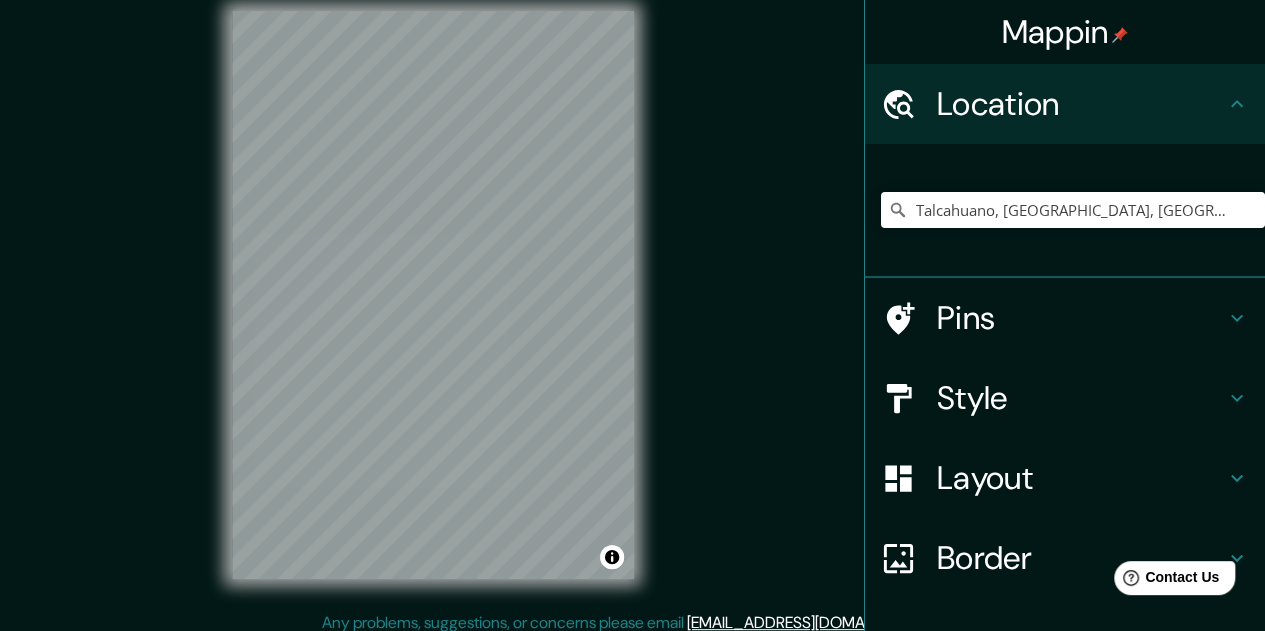 scroll, scrollTop: 32, scrollLeft: 0, axis: vertical 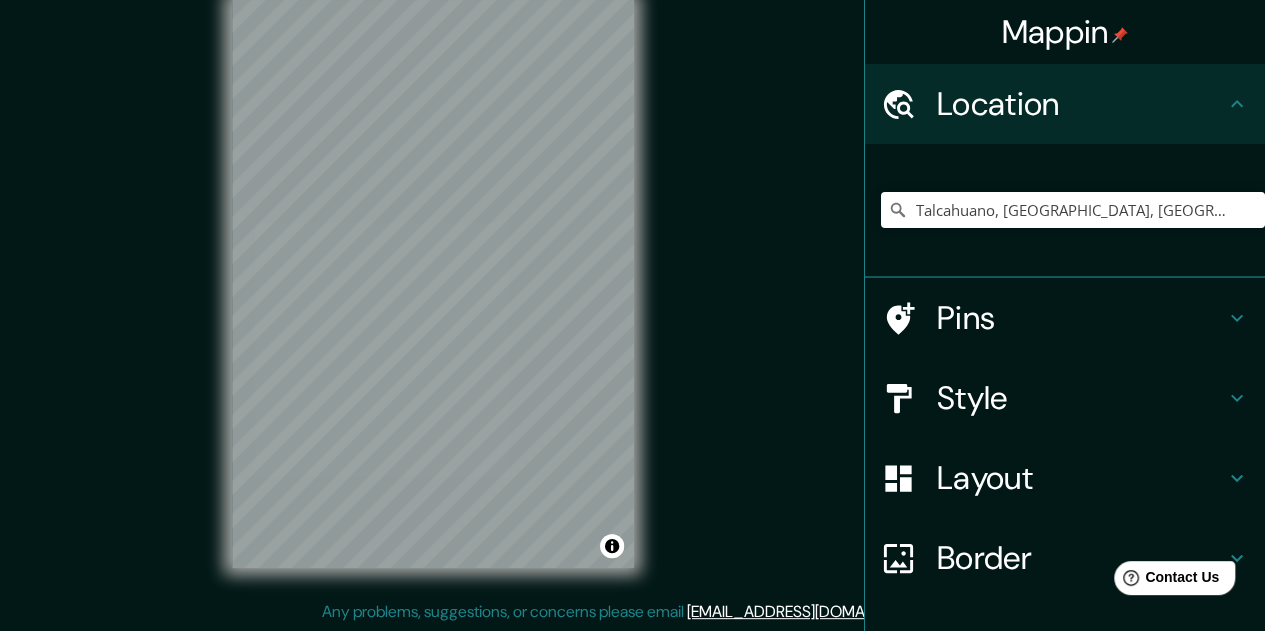 click on "Style" at bounding box center (1081, 398) 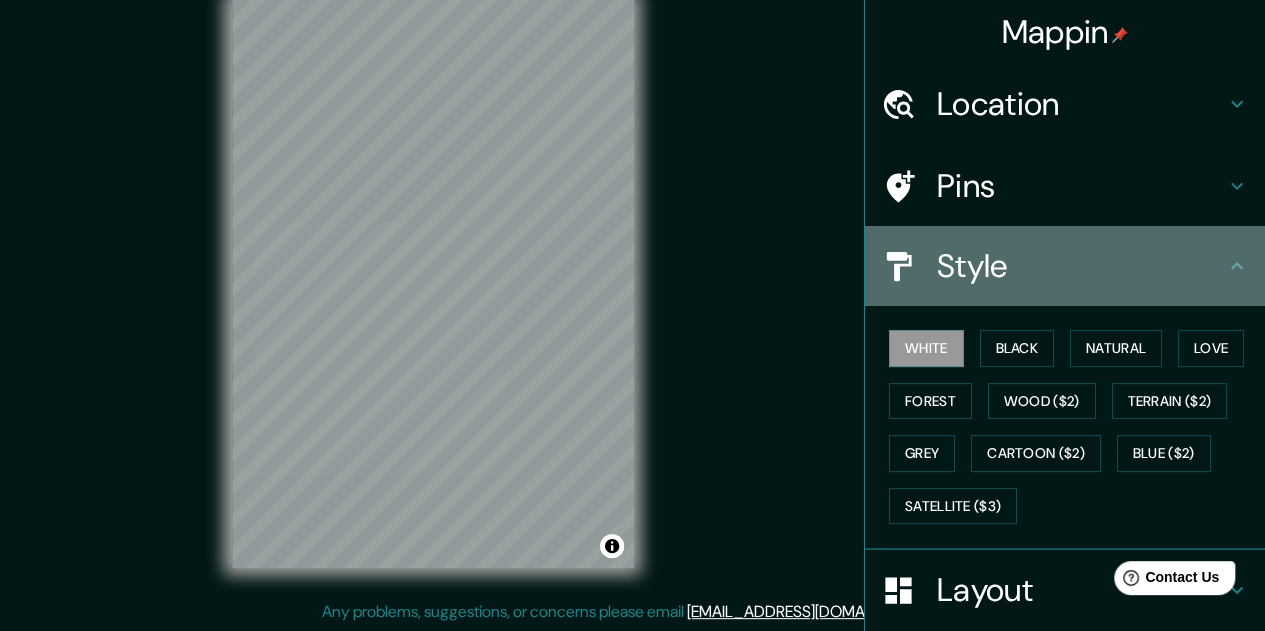 click on "Style" at bounding box center (1081, 266) 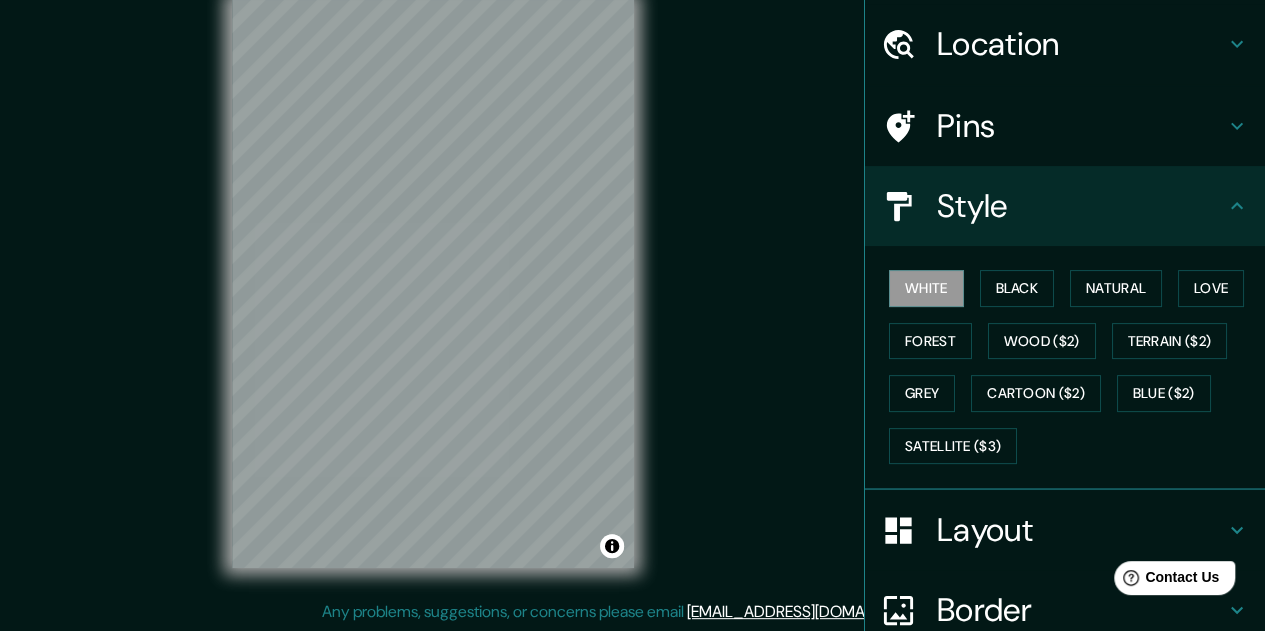 scroll, scrollTop: 200, scrollLeft: 0, axis: vertical 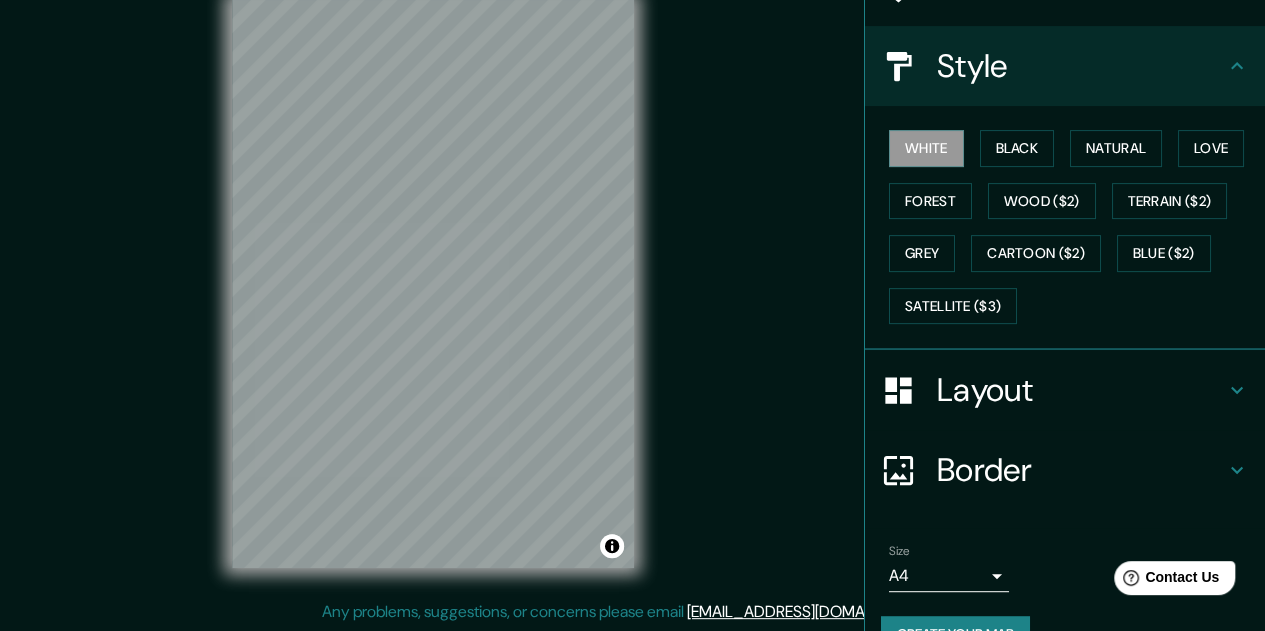 click on "Layout" at bounding box center (1081, 390) 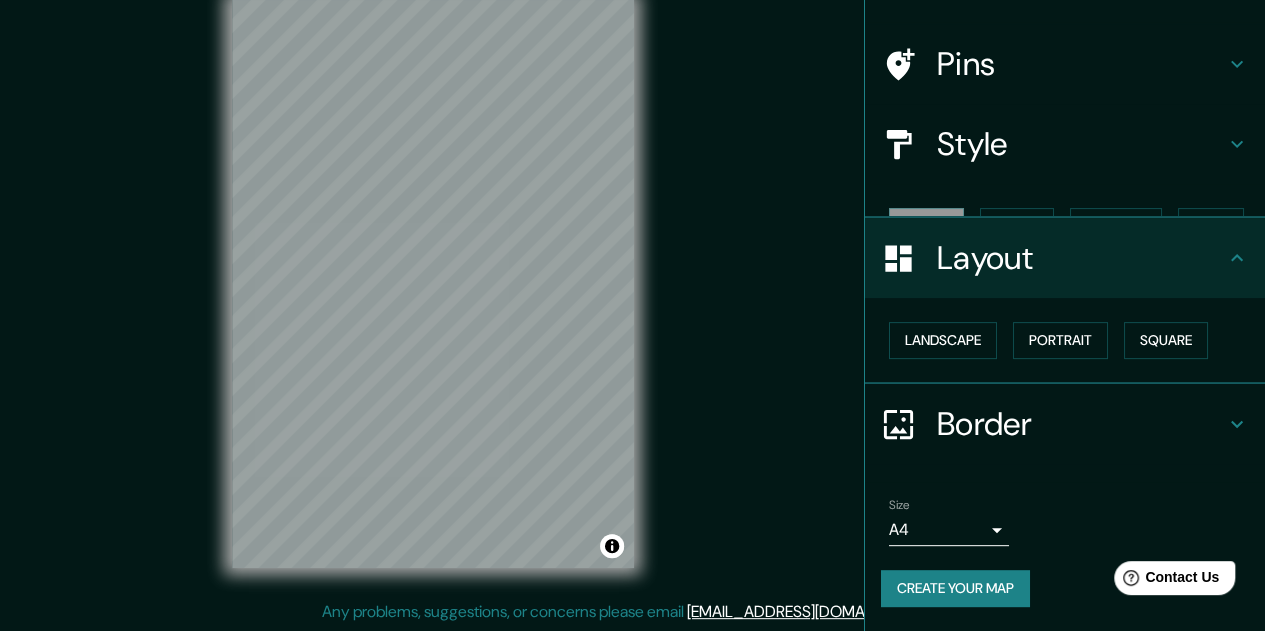 scroll, scrollTop: 86, scrollLeft: 0, axis: vertical 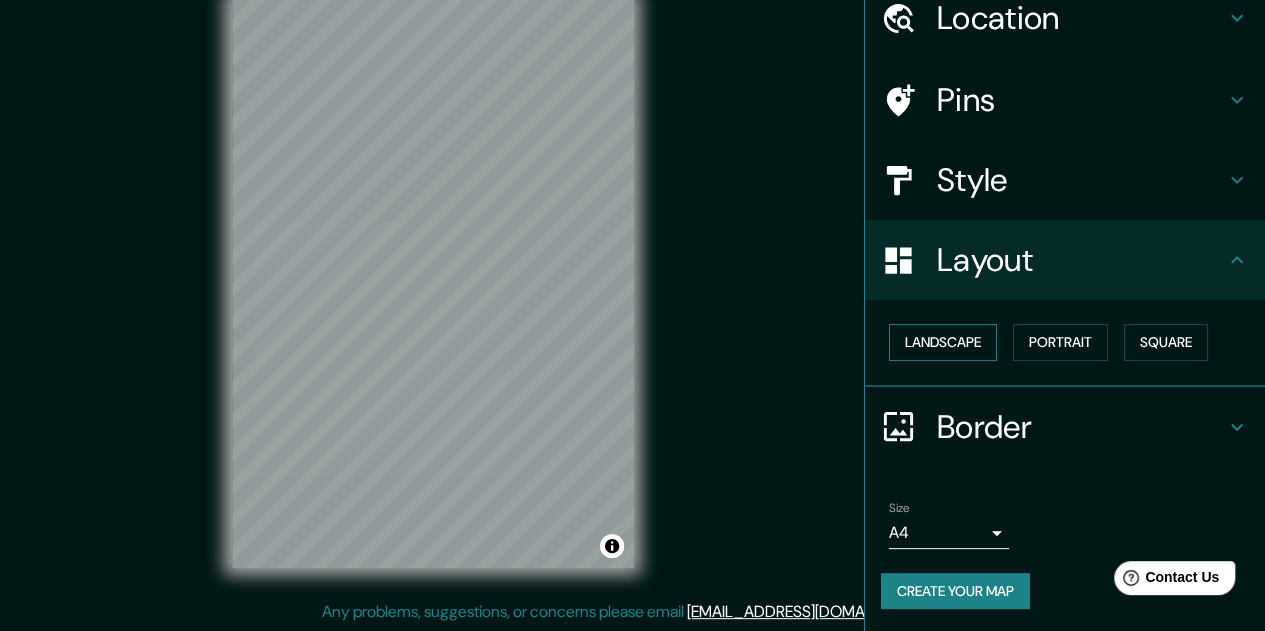 click on "Landscape" at bounding box center [943, 342] 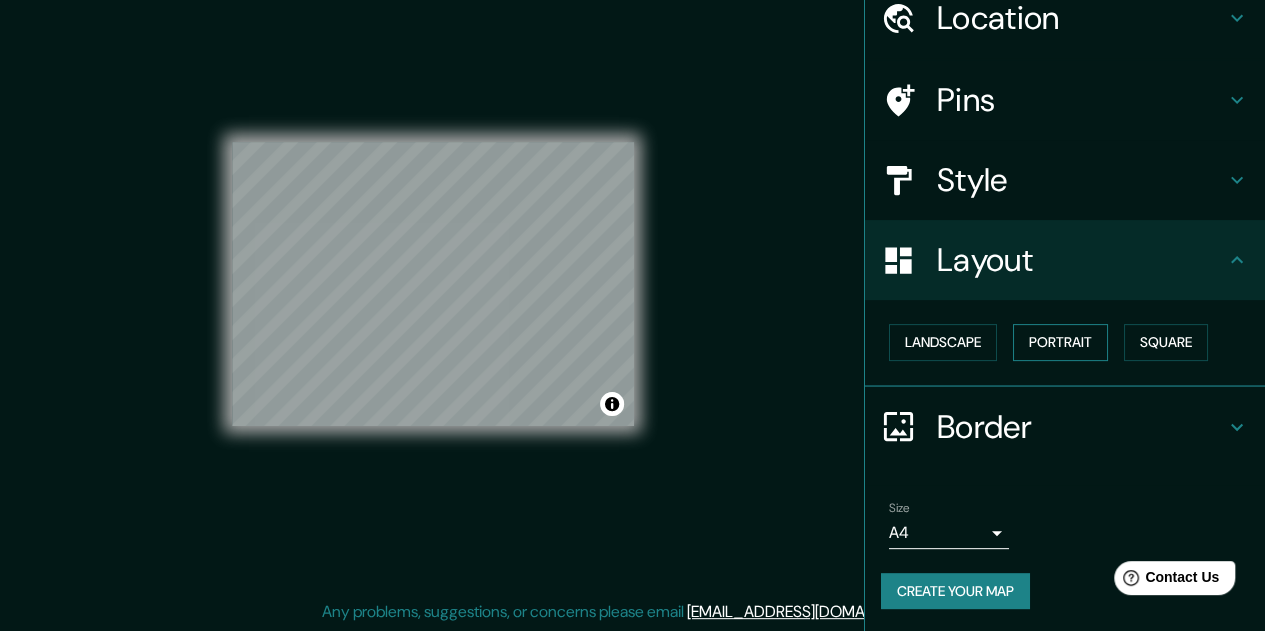 click on "Portrait" at bounding box center (1060, 342) 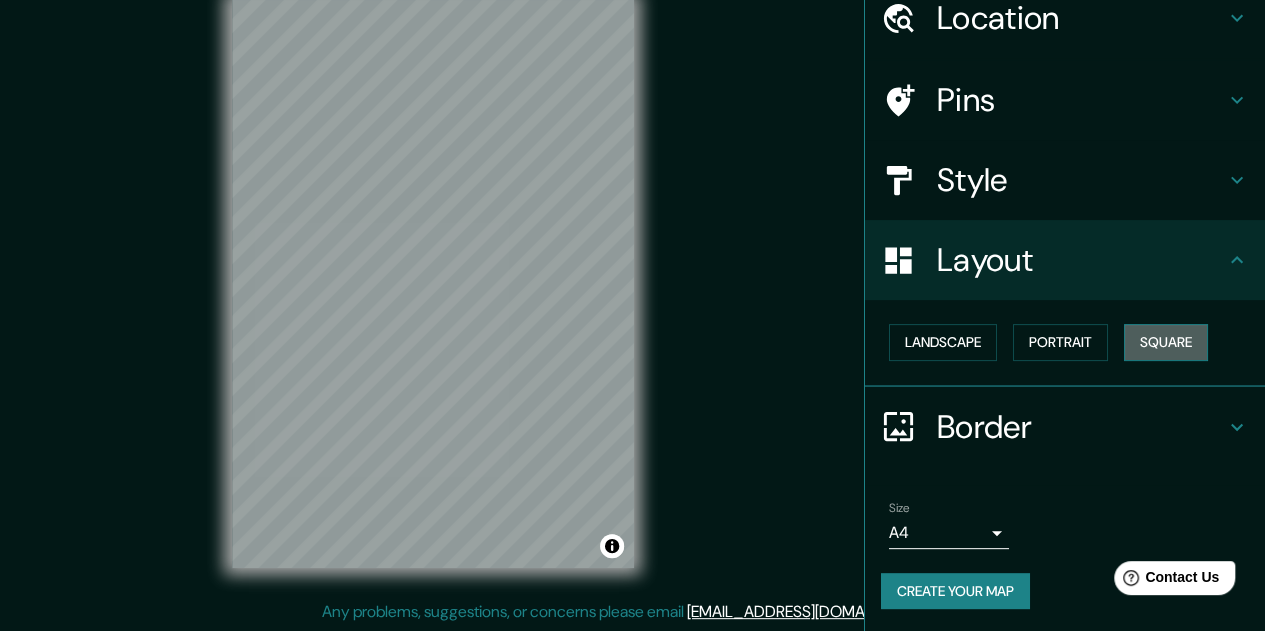 click on "Square" at bounding box center (1166, 342) 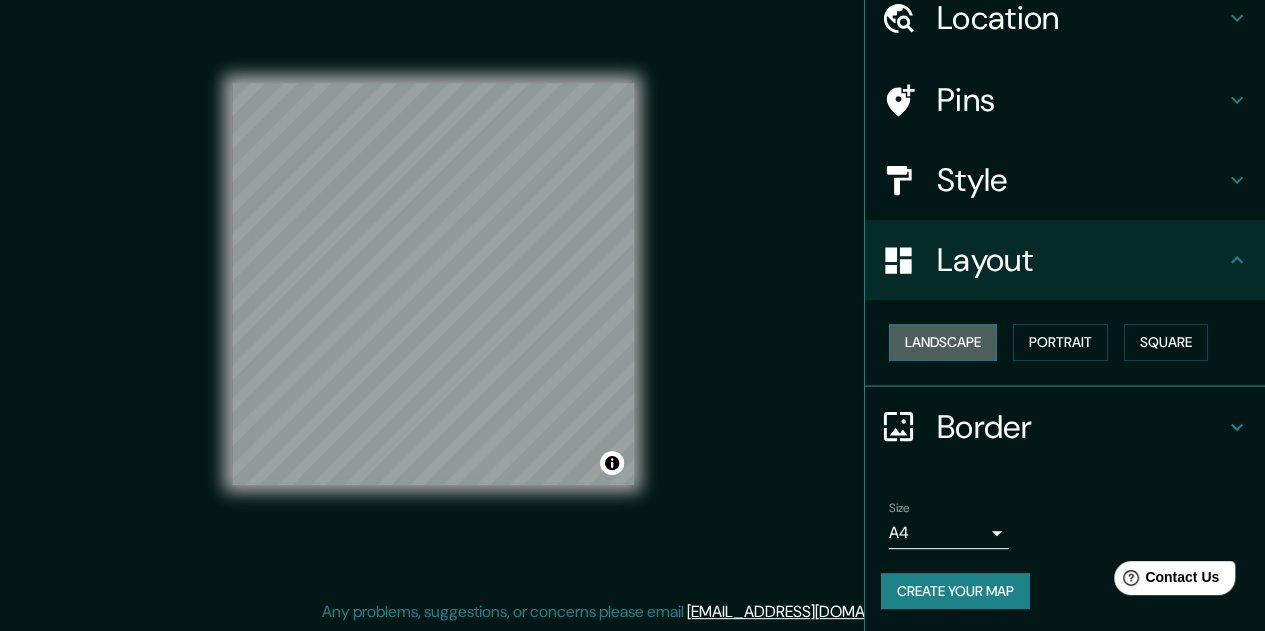 click on "Landscape" at bounding box center (943, 342) 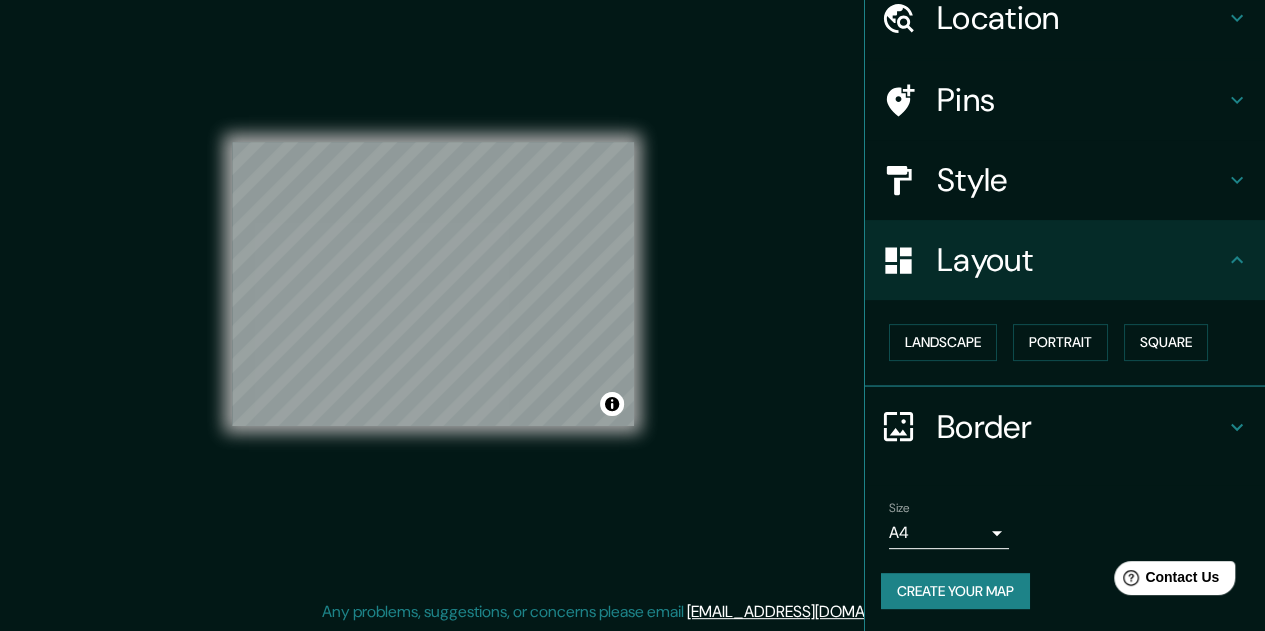 click on "Mappin Location Talcahuano, Región del Biobío, Chile Pins Style Layout Landscape Portrait Square Border Choose a border.  Hint : you can make layers of the frame opaque to create some cool effects. None Simple Transparent Fancy Size A4 single Create your map © Mapbox   © OpenStreetMap   Improve this map Any problems, suggestions, or concerns please email    help@mappin.pro . . ." at bounding box center (632, 283) 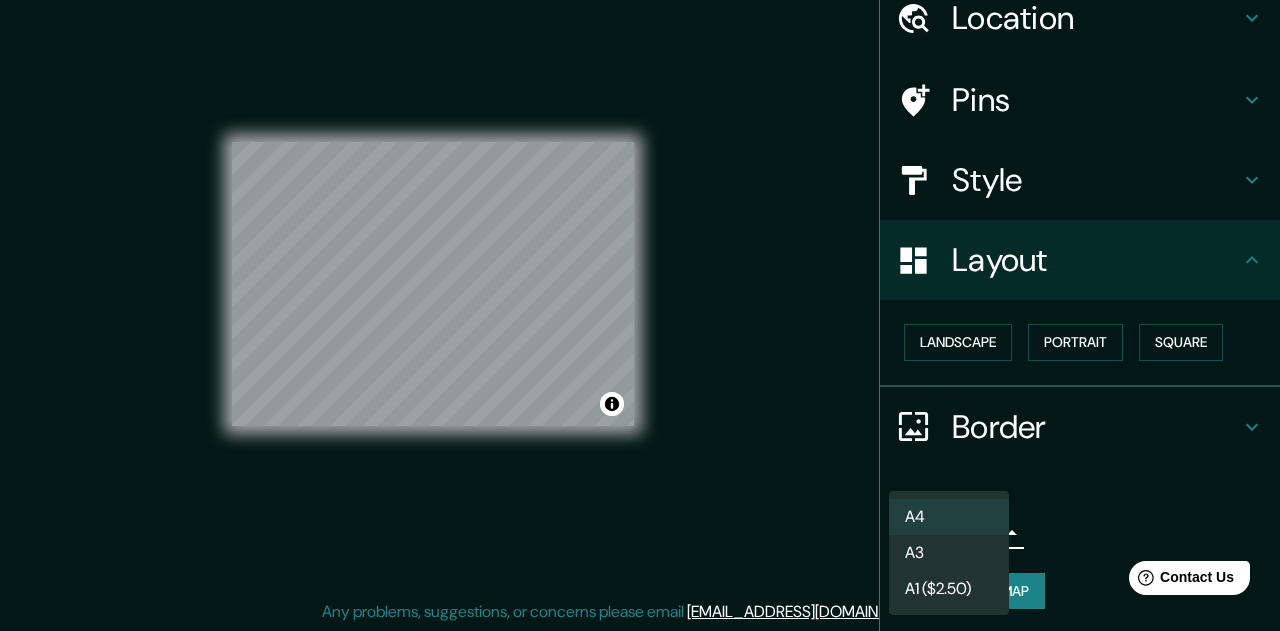 click on "A3" at bounding box center [949, 553] 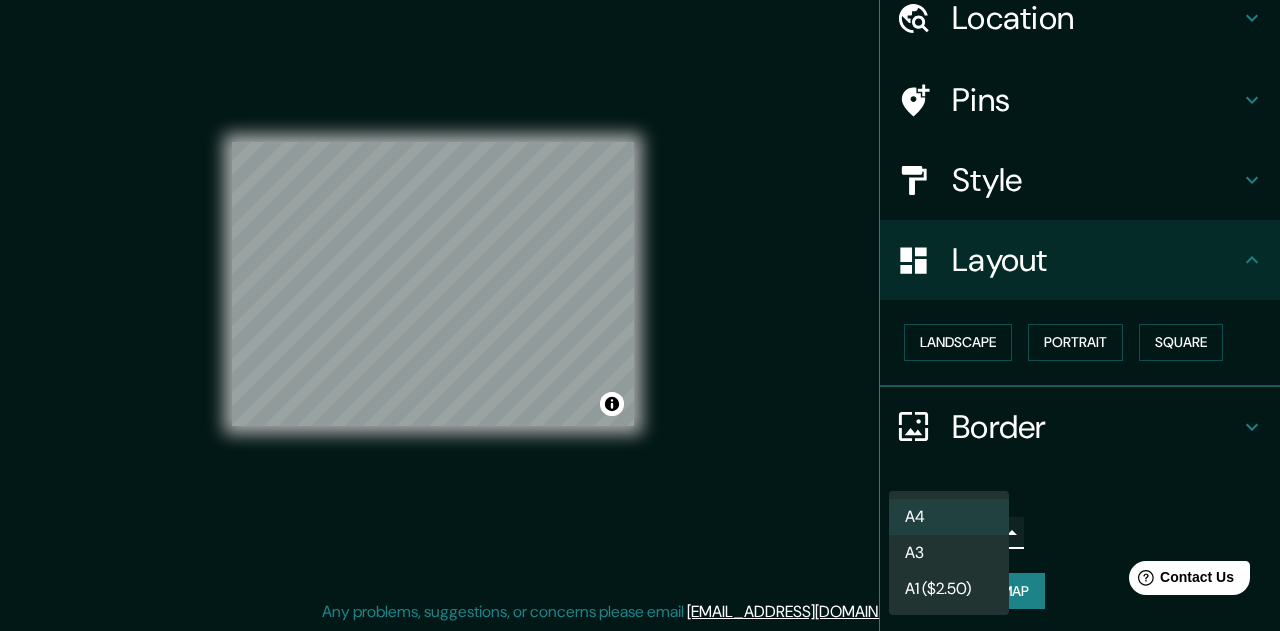 type on "a4" 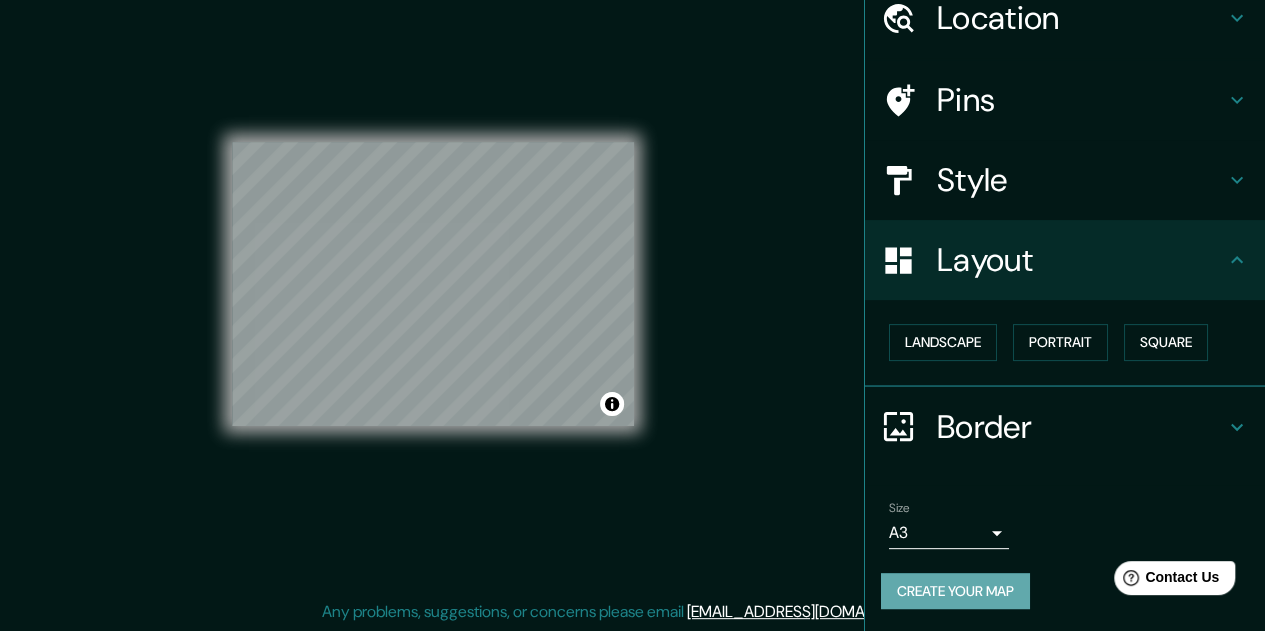 click on "Create your map" at bounding box center [955, 591] 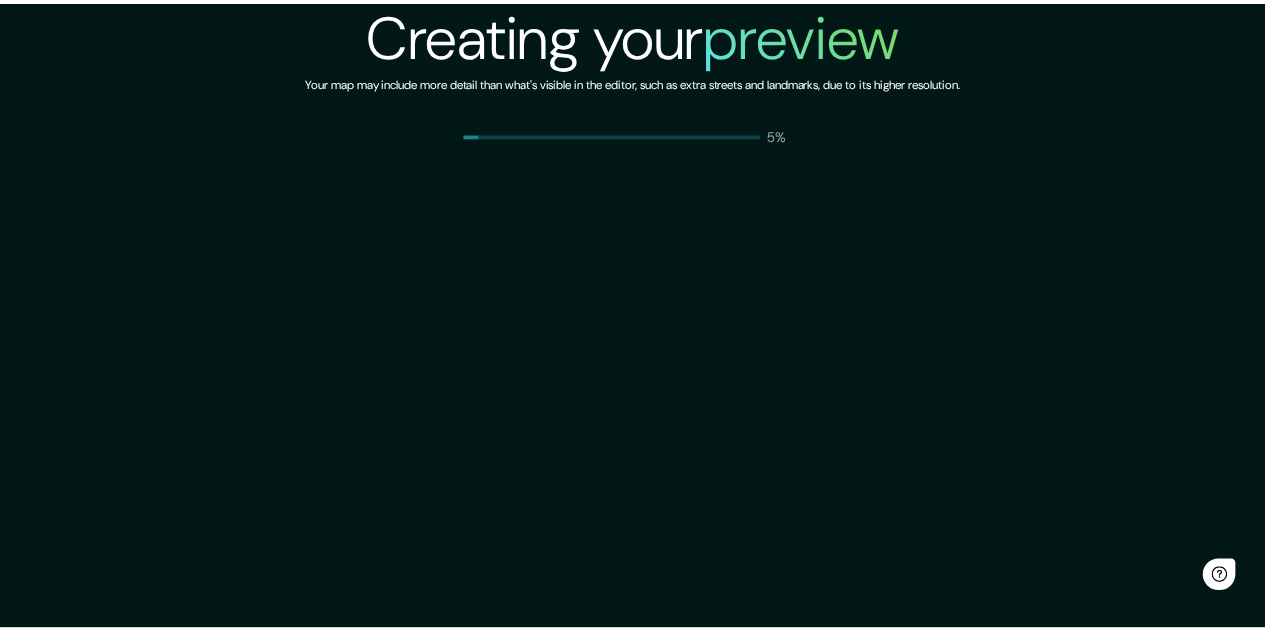 scroll, scrollTop: 0, scrollLeft: 0, axis: both 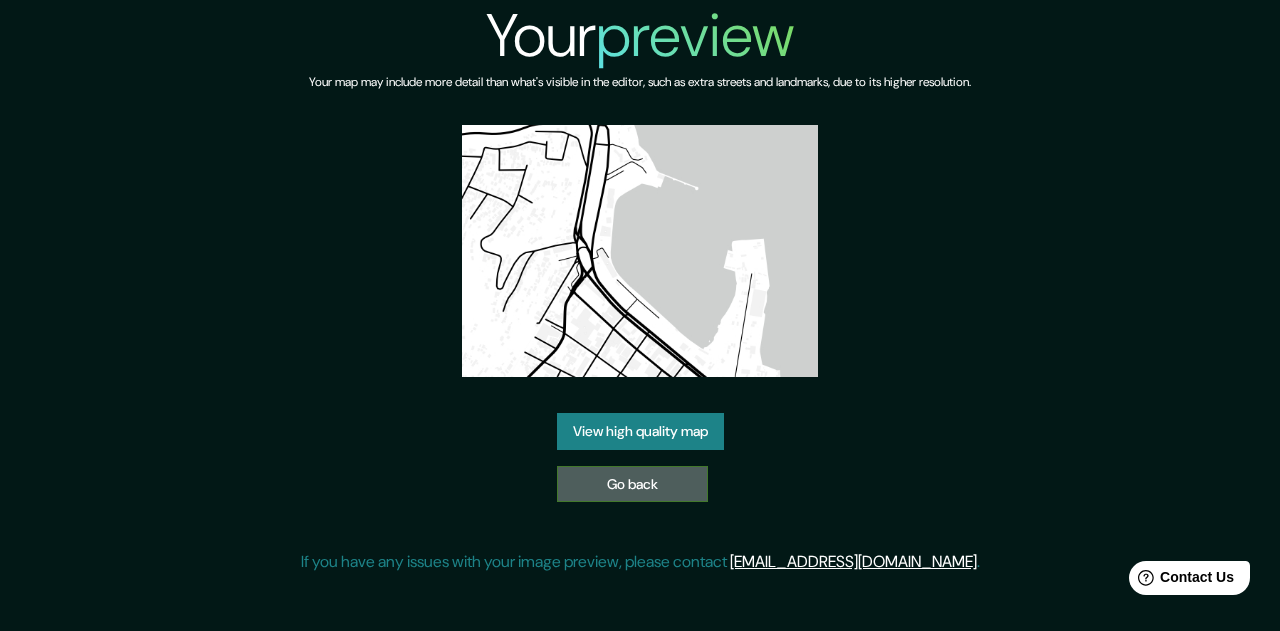 click on "Go back" at bounding box center [632, 484] 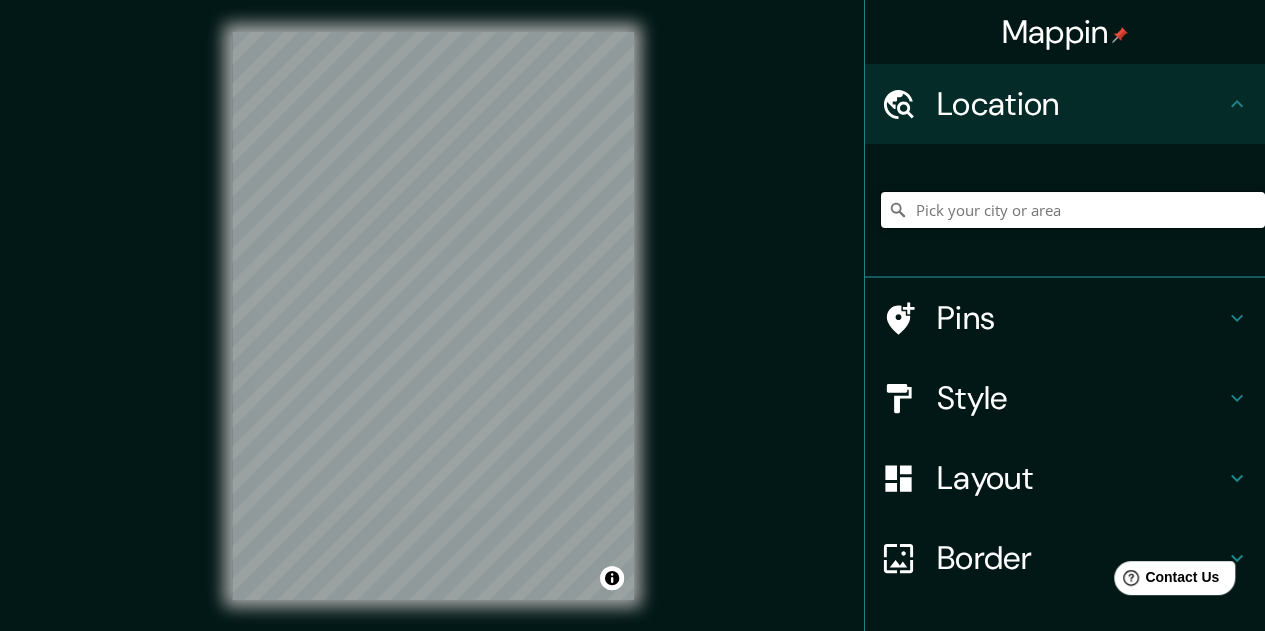 click at bounding box center (1073, 210) 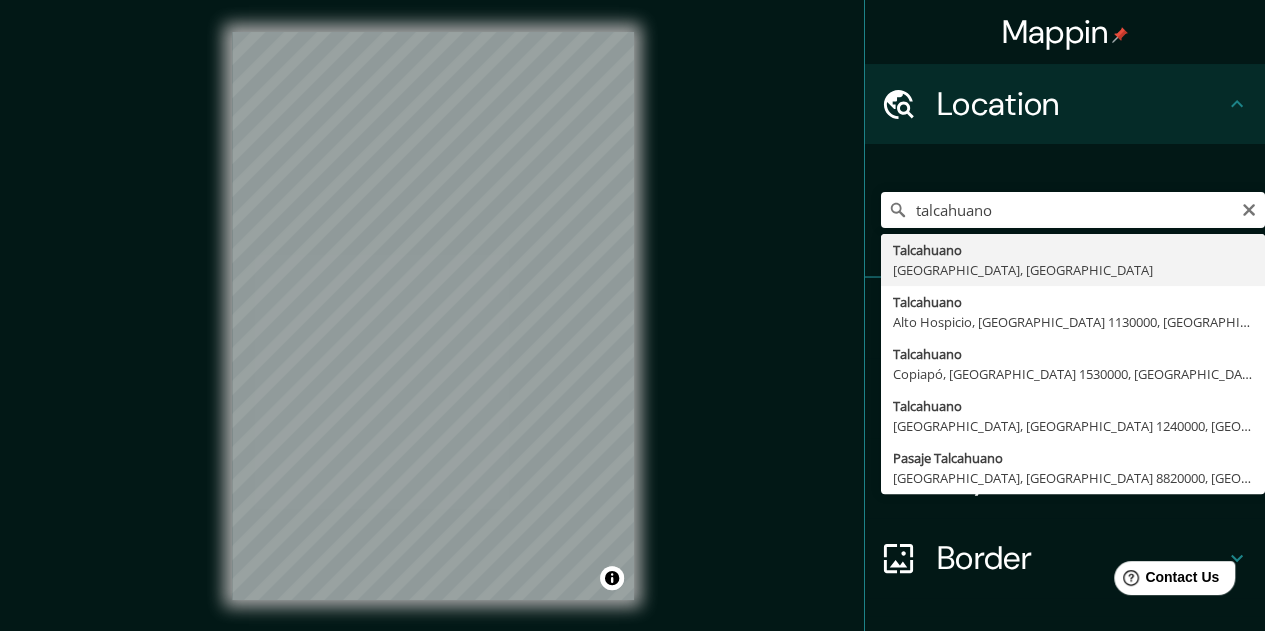 type on "Talcahuano, [GEOGRAPHIC_DATA], [GEOGRAPHIC_DATA]" 